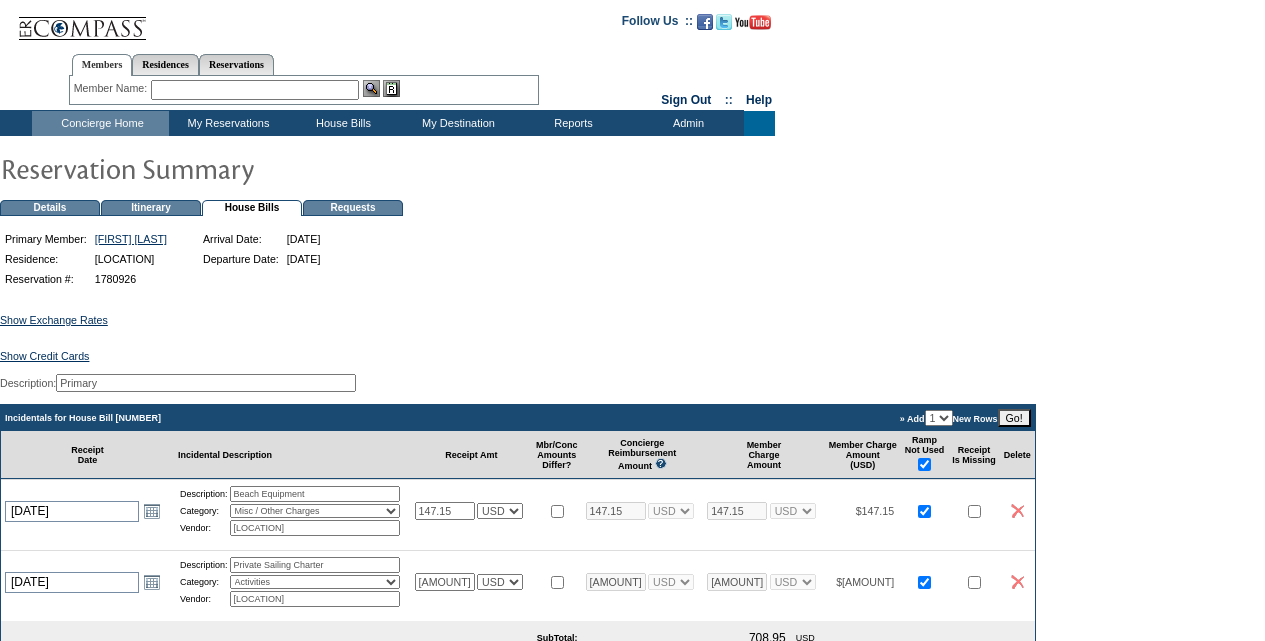 scroll, scrollTop: 0, scrollLeft: 0, axis: both 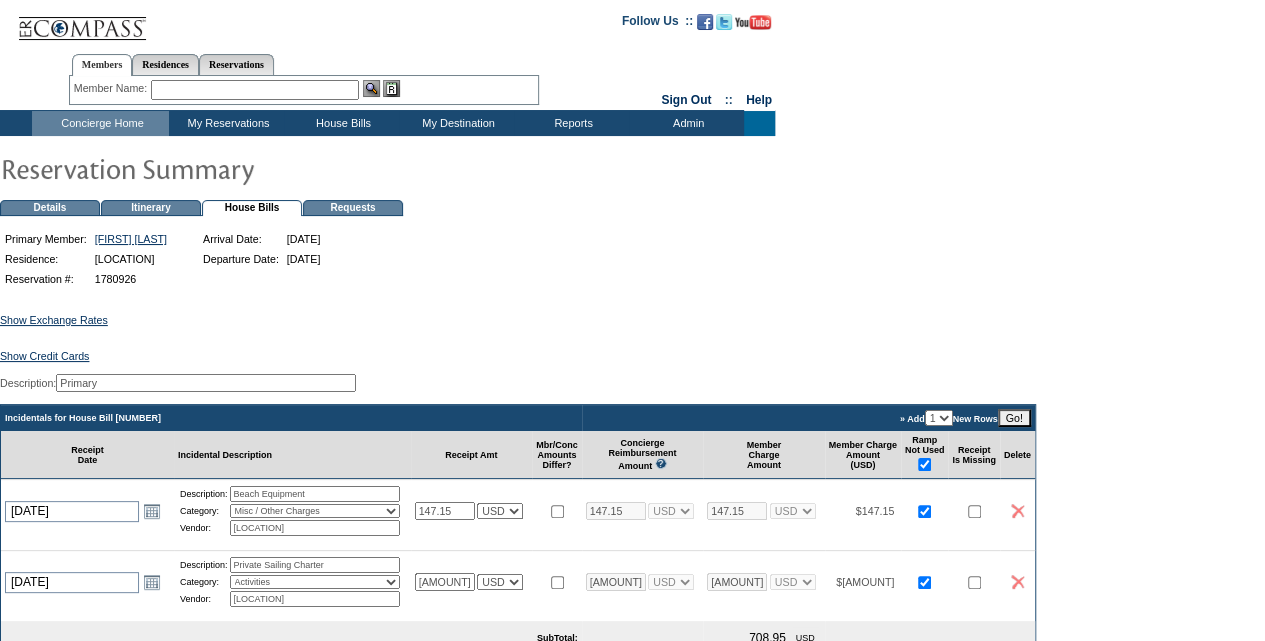 click on "xxxxxxxxxx[CARD_LAST_4] [DATE] [FIRST] [LAST] Select" at bounding box center [632, 665] 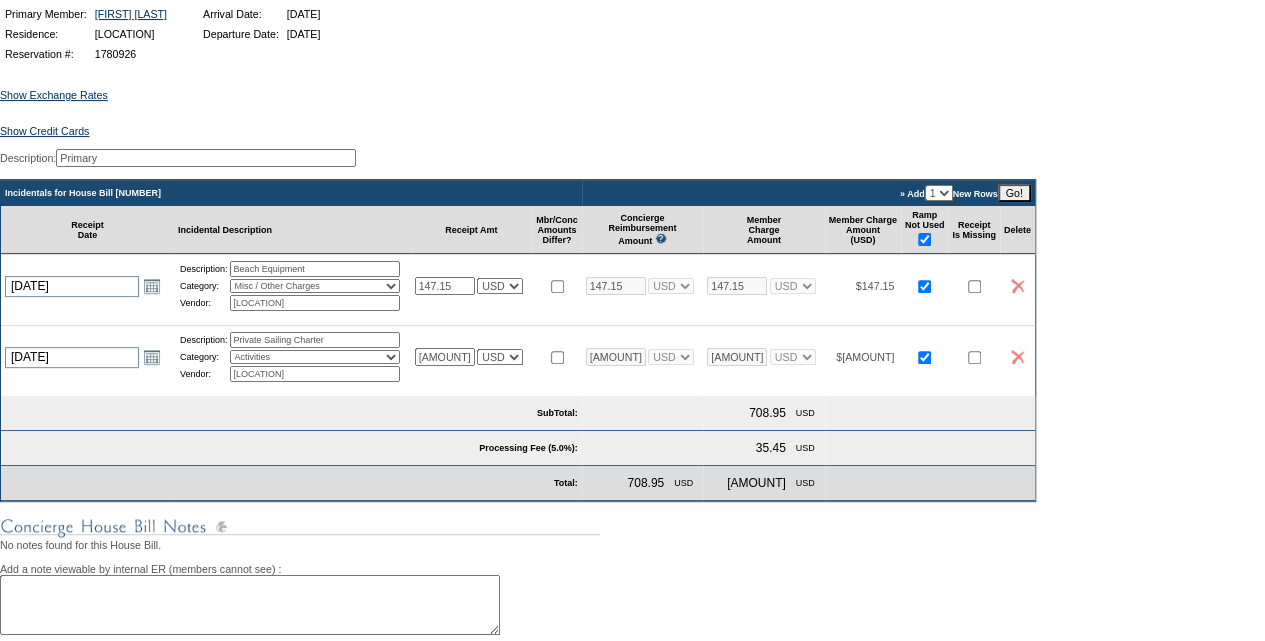 scroll, scrollTop: 226, scrollLeft: 0, axis: vertical 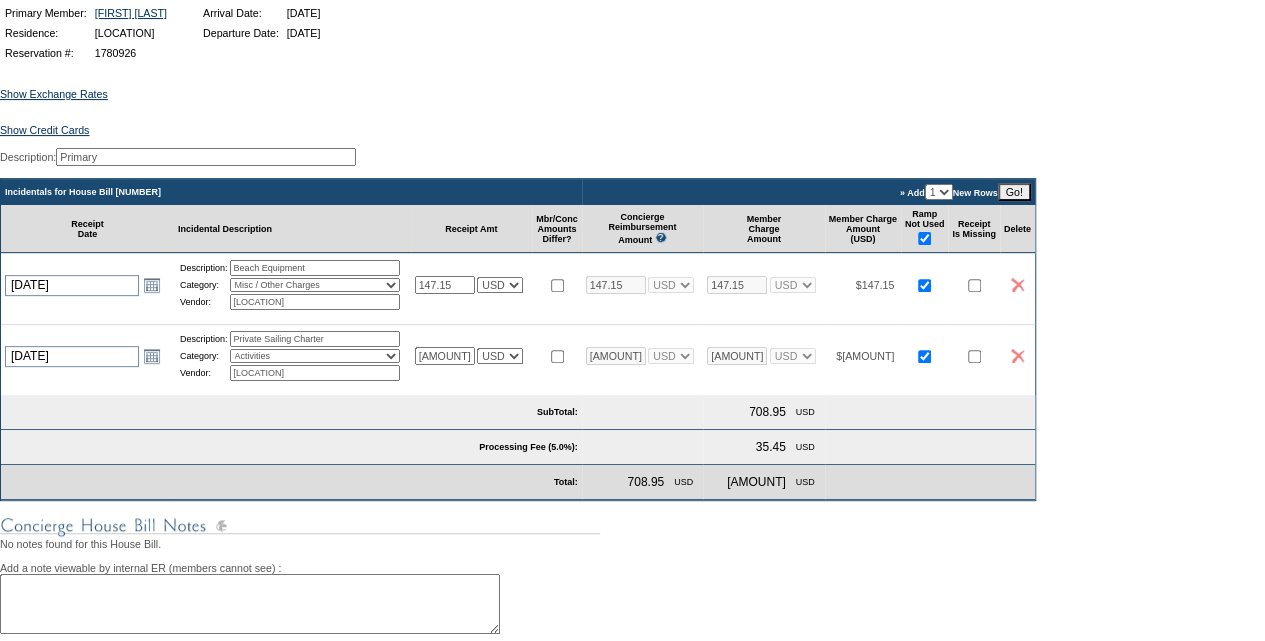 click on "Go!" at bounding box center [1014, 192] 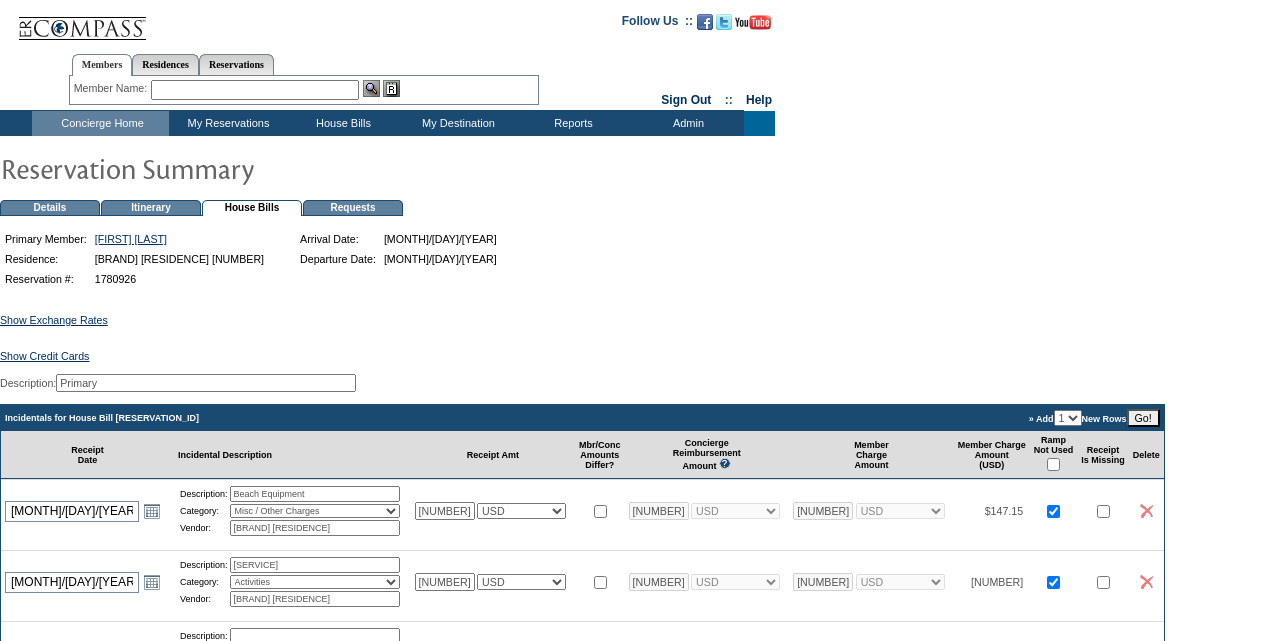 scroll, scrollTop: 0, scrollLeft: 0, axis: both 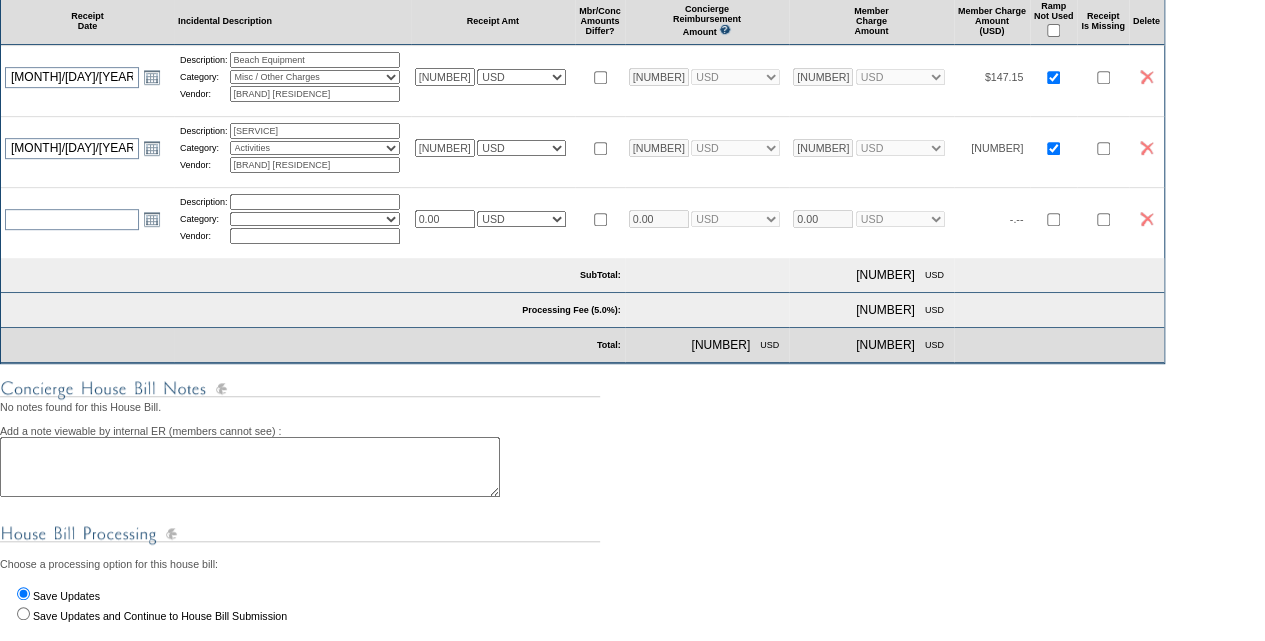 click on "0.00" at bounding box center (445, 219) 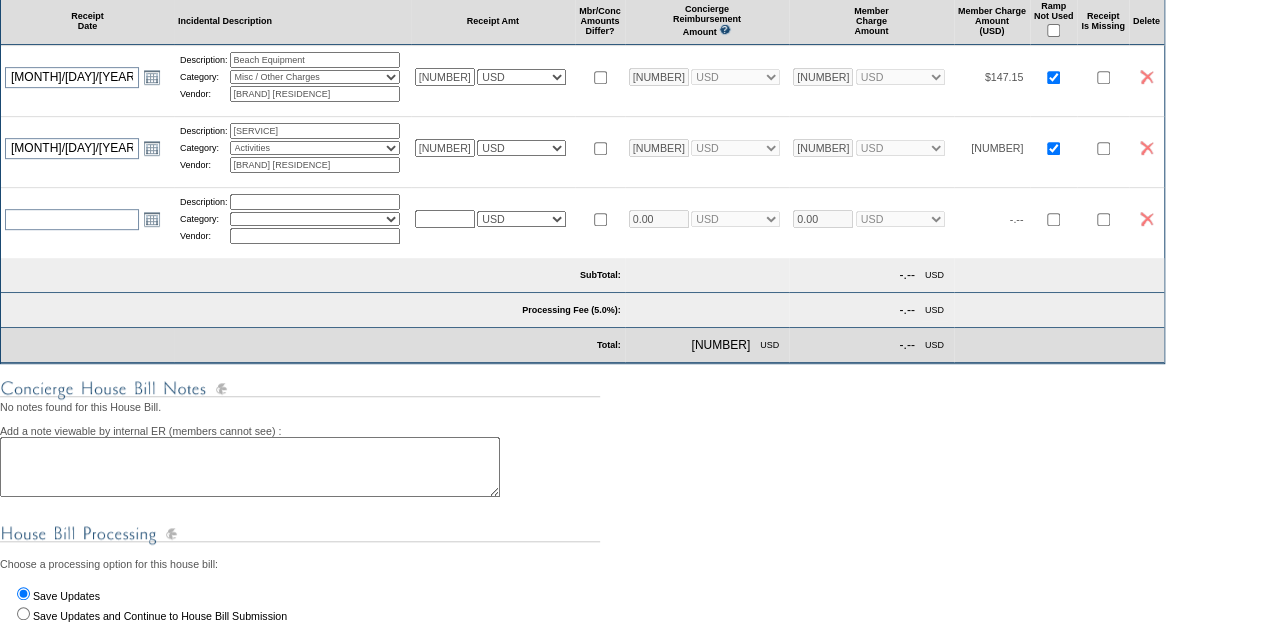 paste on "[NUMBER]" 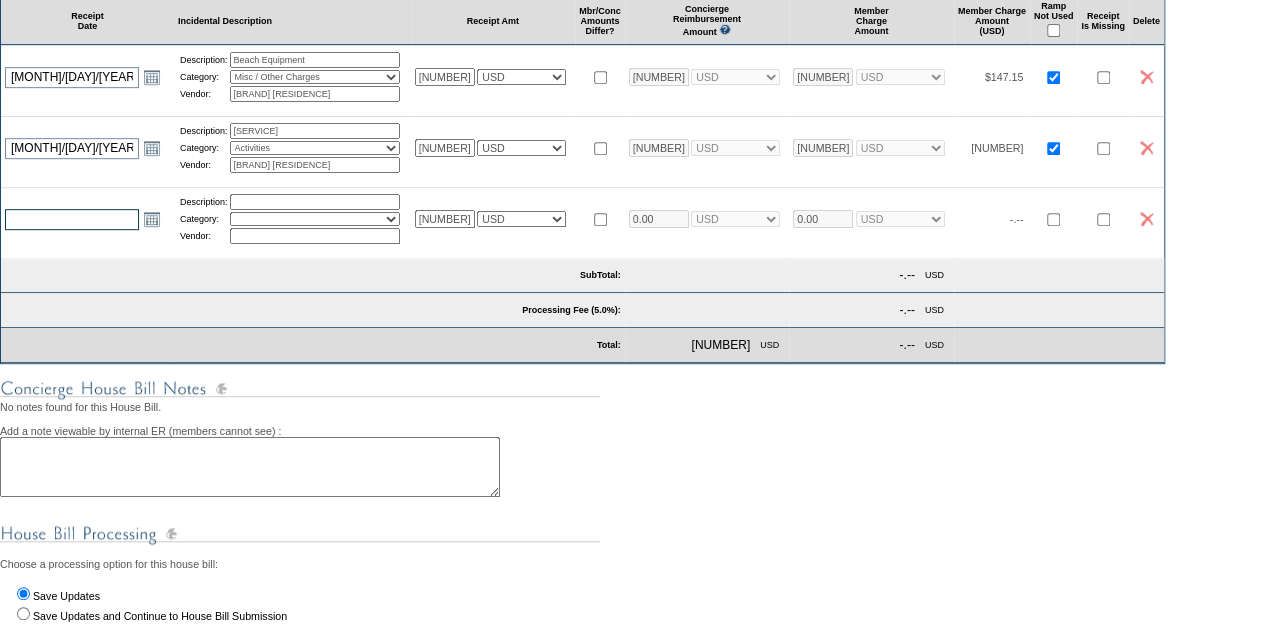 type on "[NUMBER]" 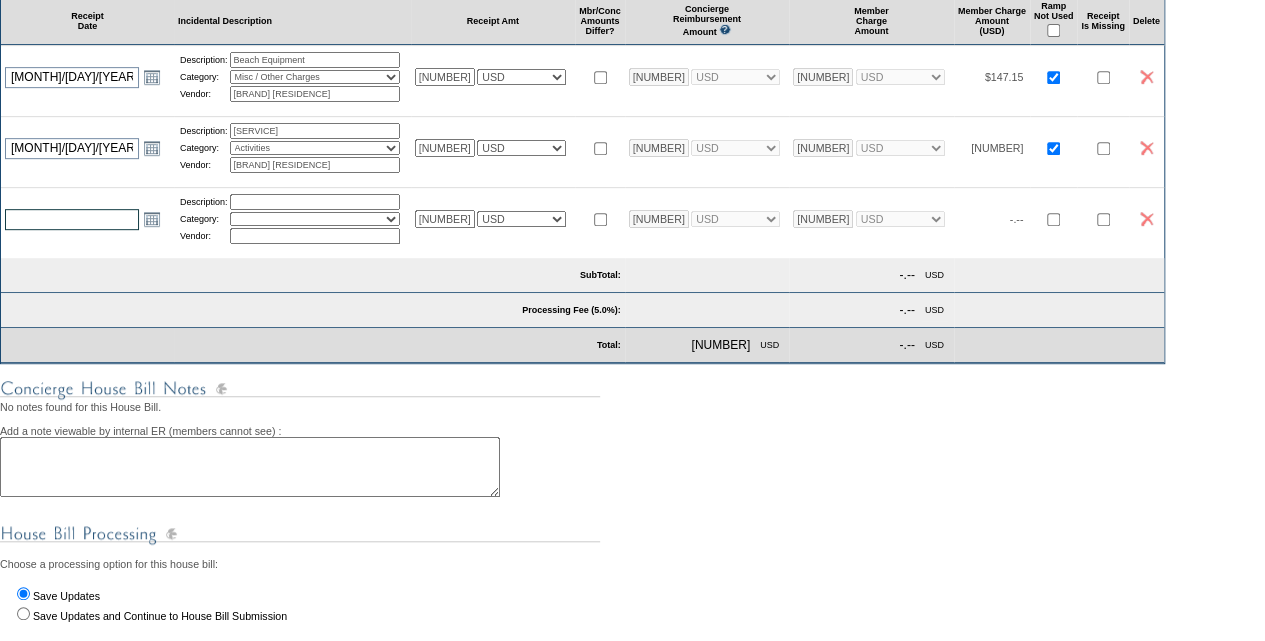 click at bounding box center [72, 219] 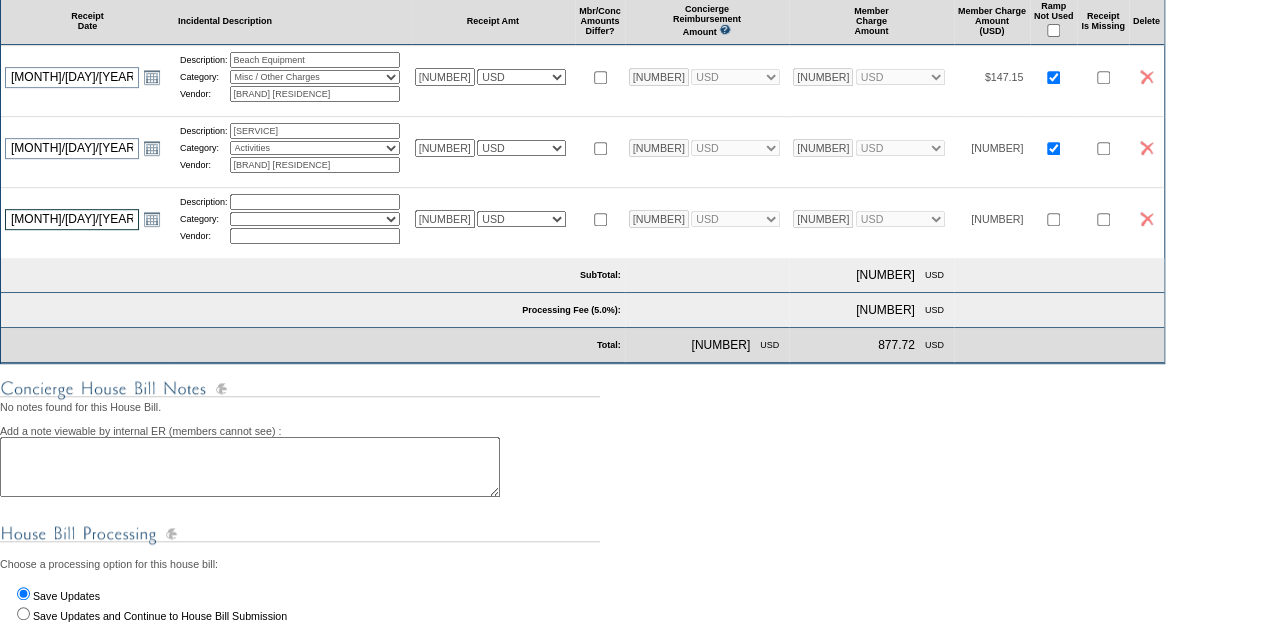 click on "[MONTH]/[DAY]/[YEAR]" at bounding box center [72, 219] 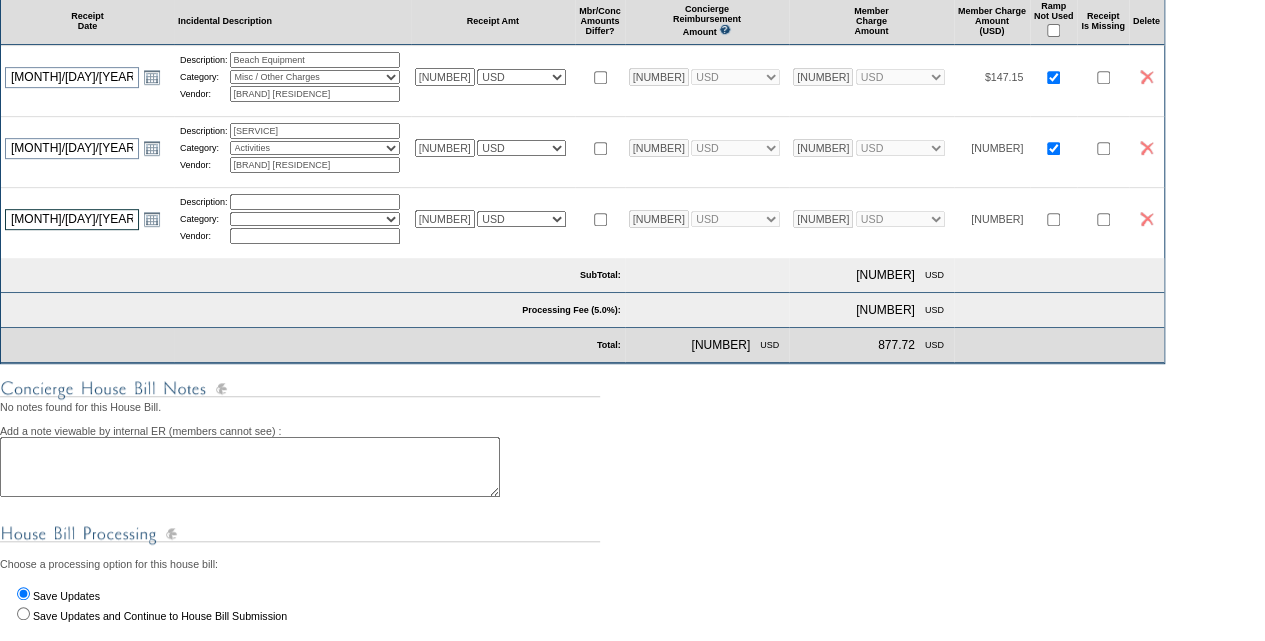 type on "[MONTH]/[DAY]/[YEAR]" 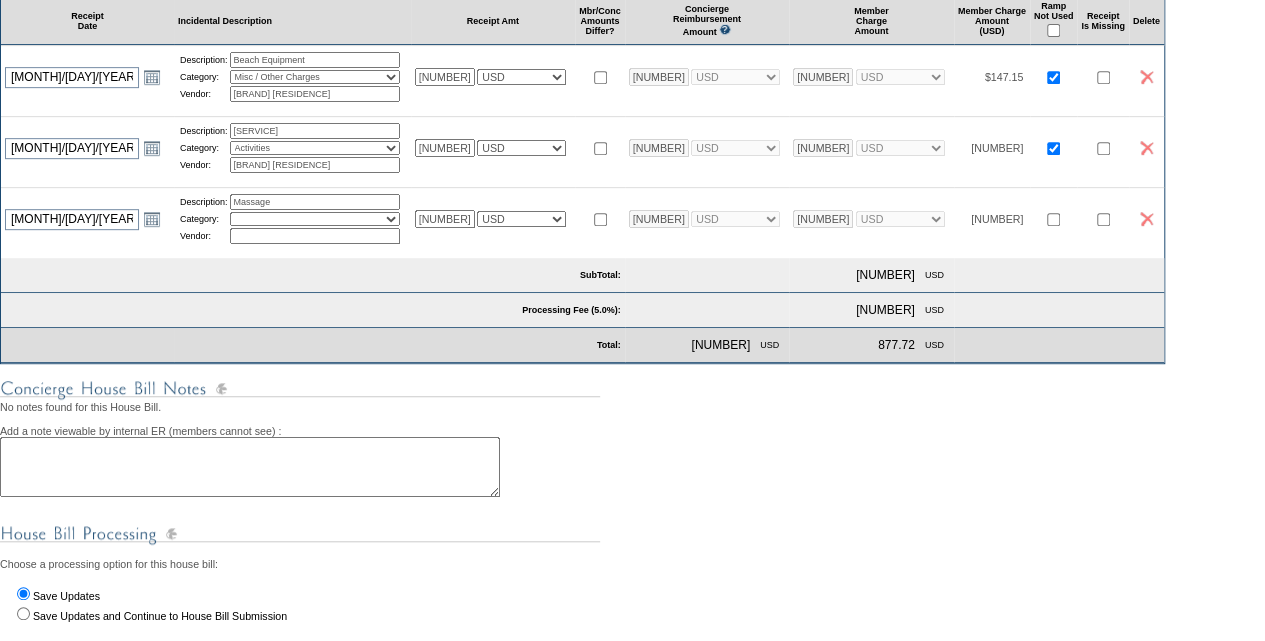 type on "Massage" 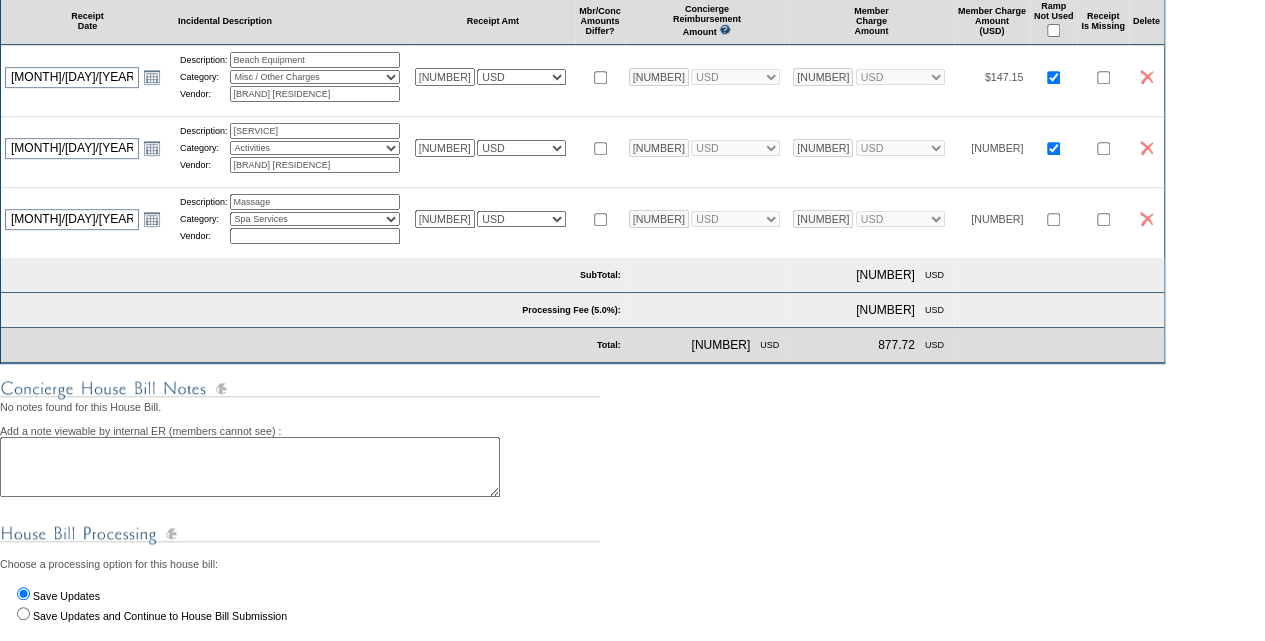 click on "Activities
Additional Housekeeping
Amenities Access Fee
Bath Amenities Reimbursement
Beach Club
Breakfast Groceries
Breakfast Service Charge
Child Care Rentals
Child Care Services / Nanny
Damage Reimbursement
Destination Cellars
ER Revenue
F&B Revenue
Gifts
Gratuity
Groceries / Beverages
House Bill Credit
Lift Tickets
Misc / Other Charges
Private Chef
Rental Fees
Runner Fees
Shipping
Spa Services
Transportation" at bounding box center (315, 219) 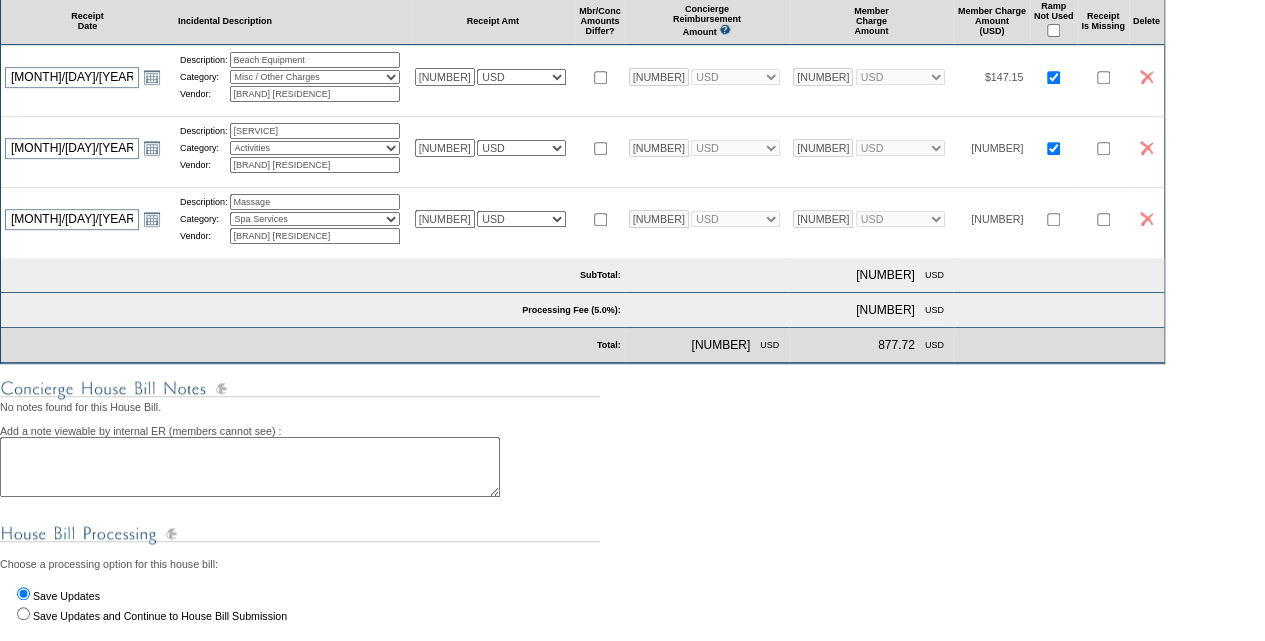 type on "[BRAND] [RESIDENCE]" 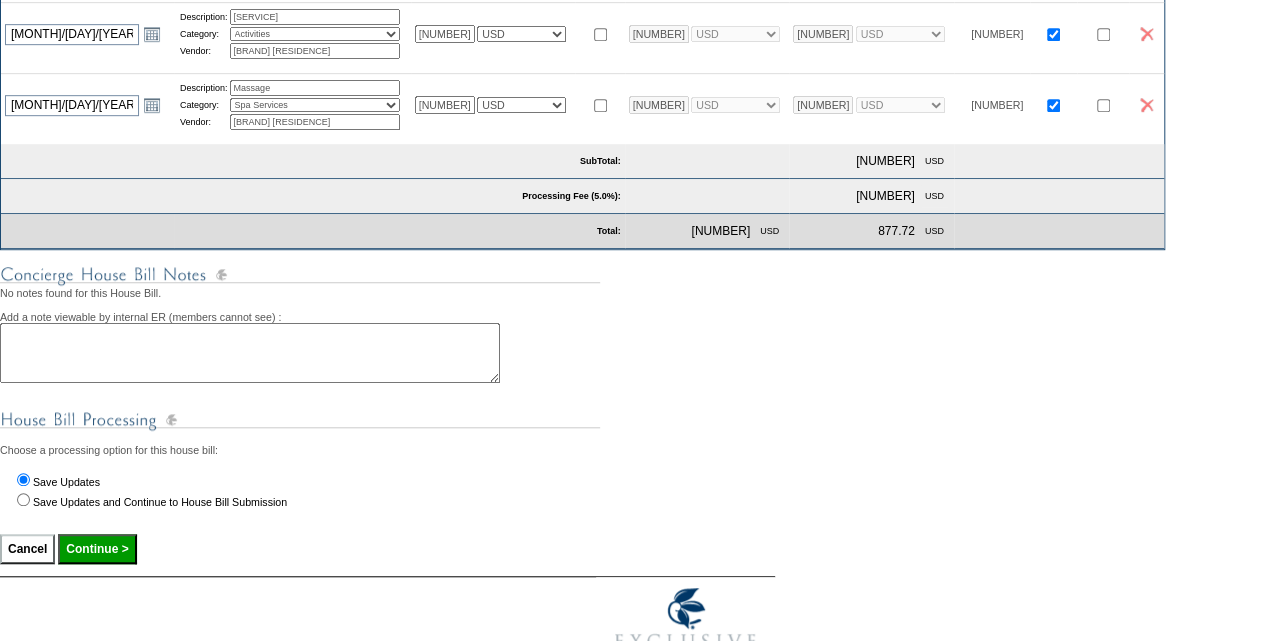 scroll, scrollTop: 631, scrollLeft: 0, axis: vertical 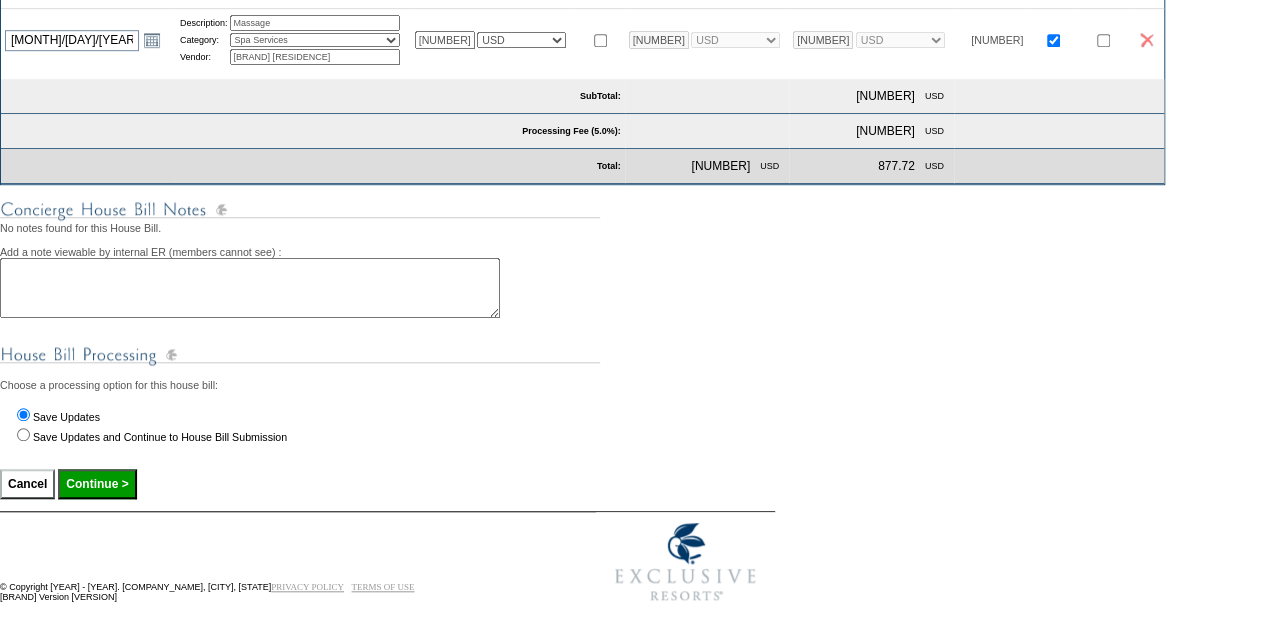 click on "Continue >" at bounding box center [97, 484] 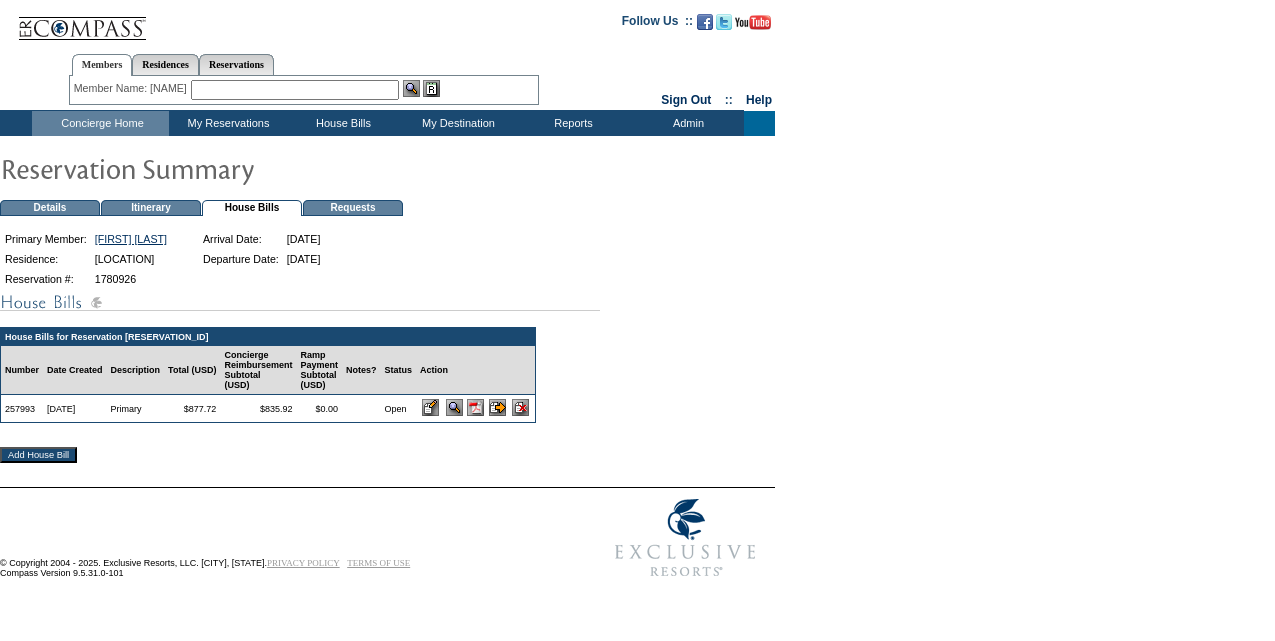 scroll, scrollTop: 0, scrollLeft: 0, axis: both 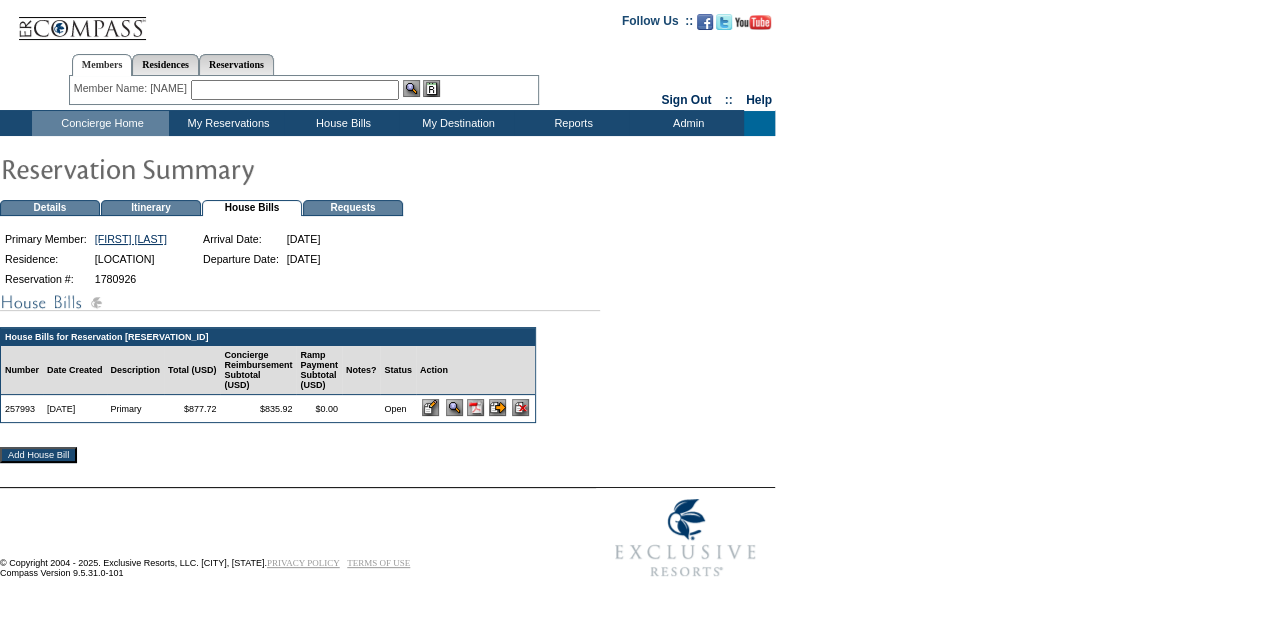 click at bounding box center (430, 407) 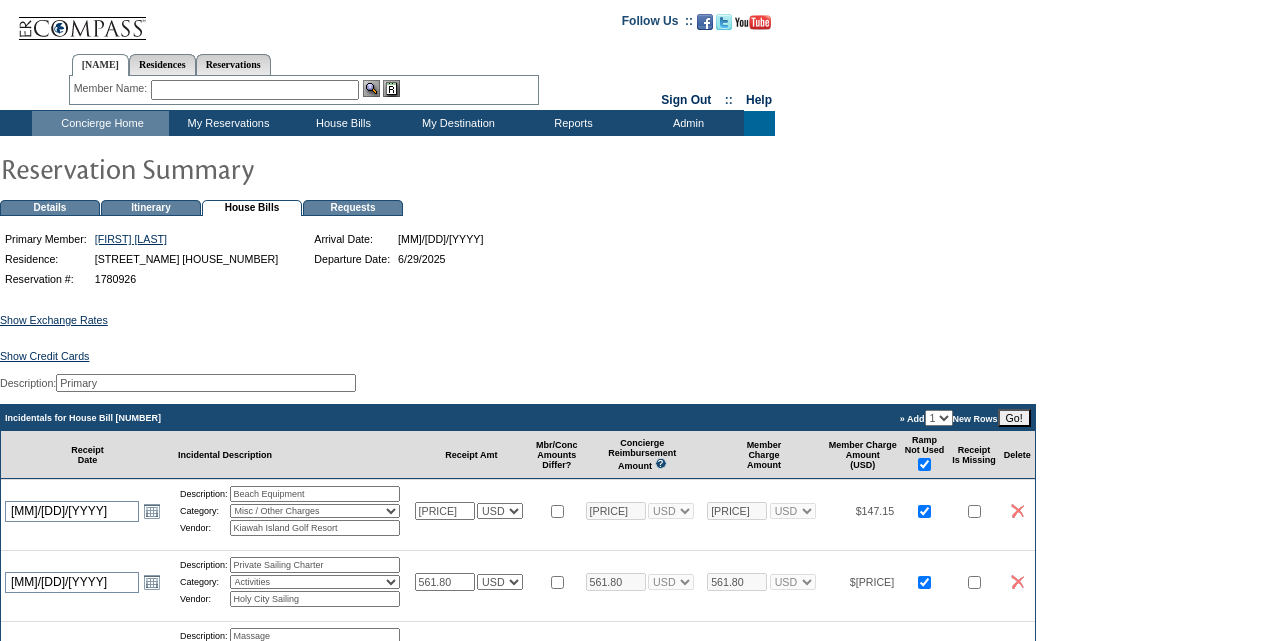 scroll, scrollTop: 0, scrollLeft: 0, axis: both 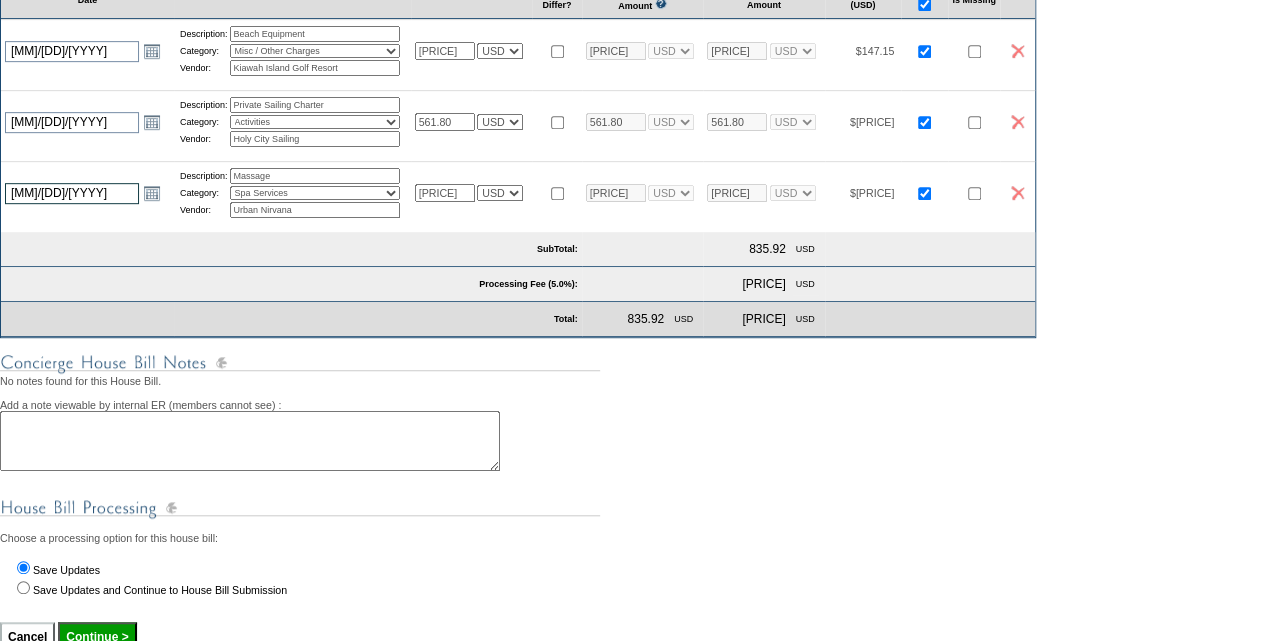click on "[MM]/[DD]/[YYYY]" at bounding box center (72, 193) 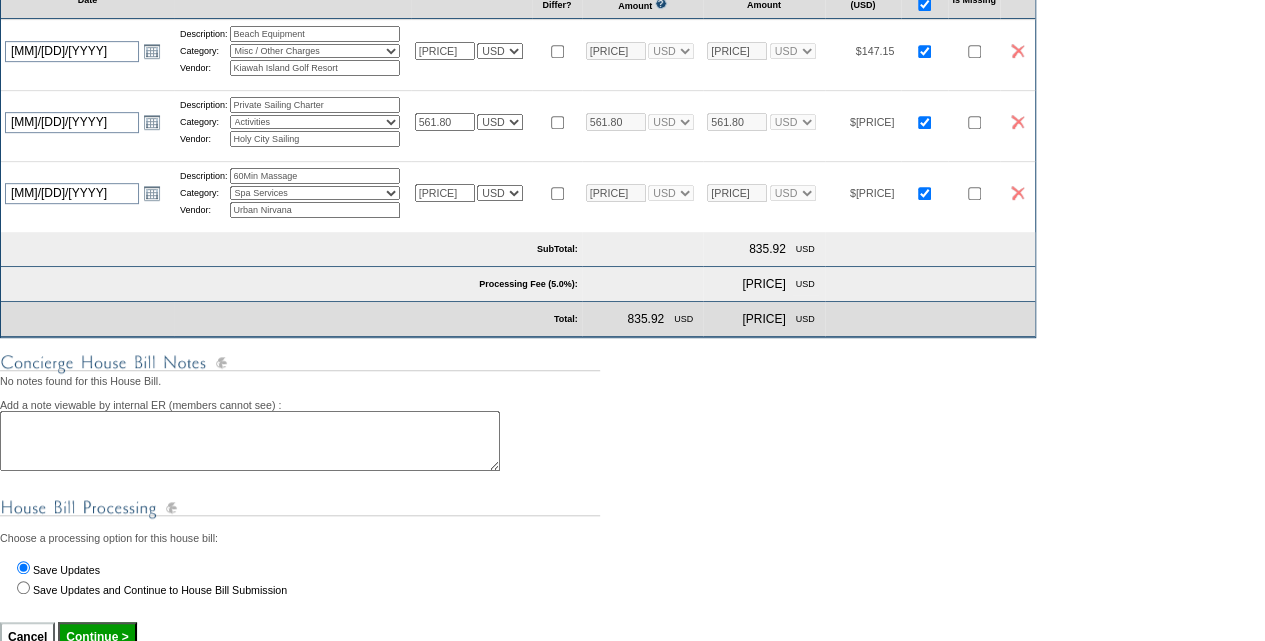 scroll, scrollTop: 631, scrollLeft: 0, axis: vertical 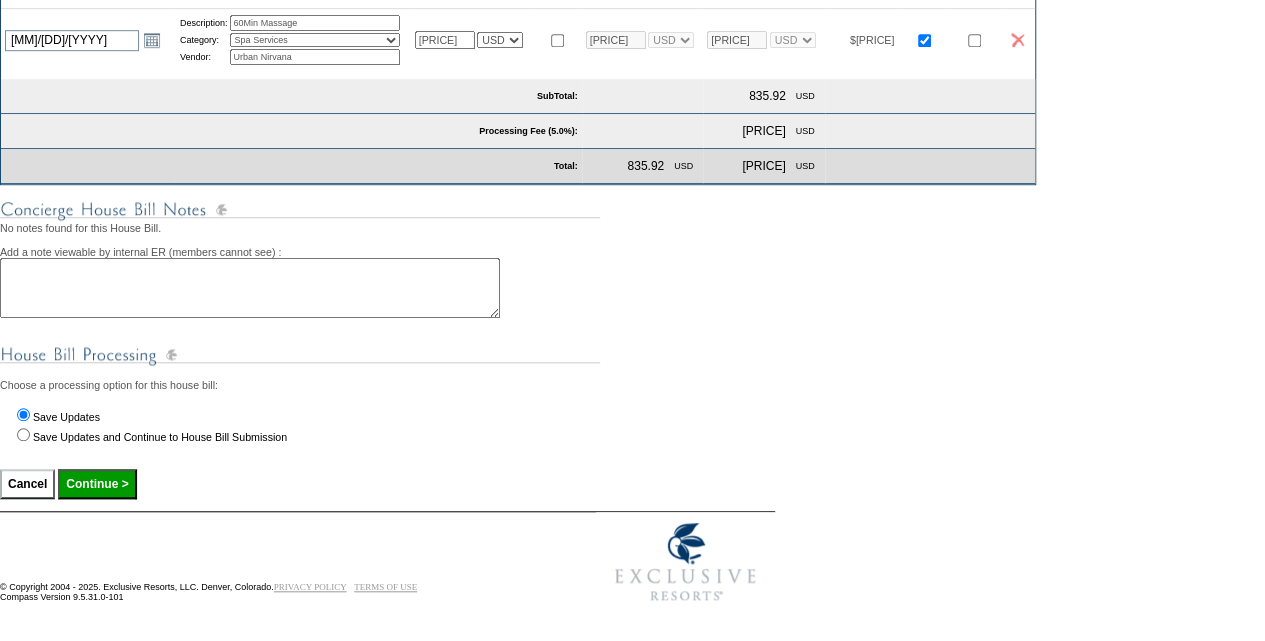 type on "60Min Massage" 